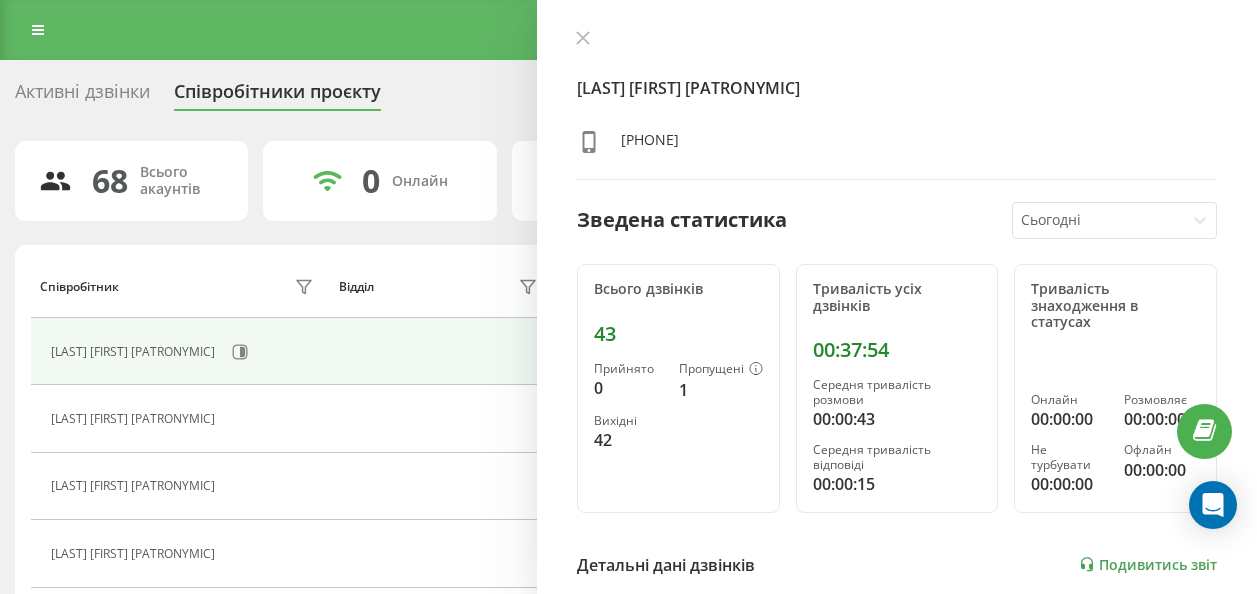 scroll, scrollTop: 30, scrollLeft: 0, axis: vertical 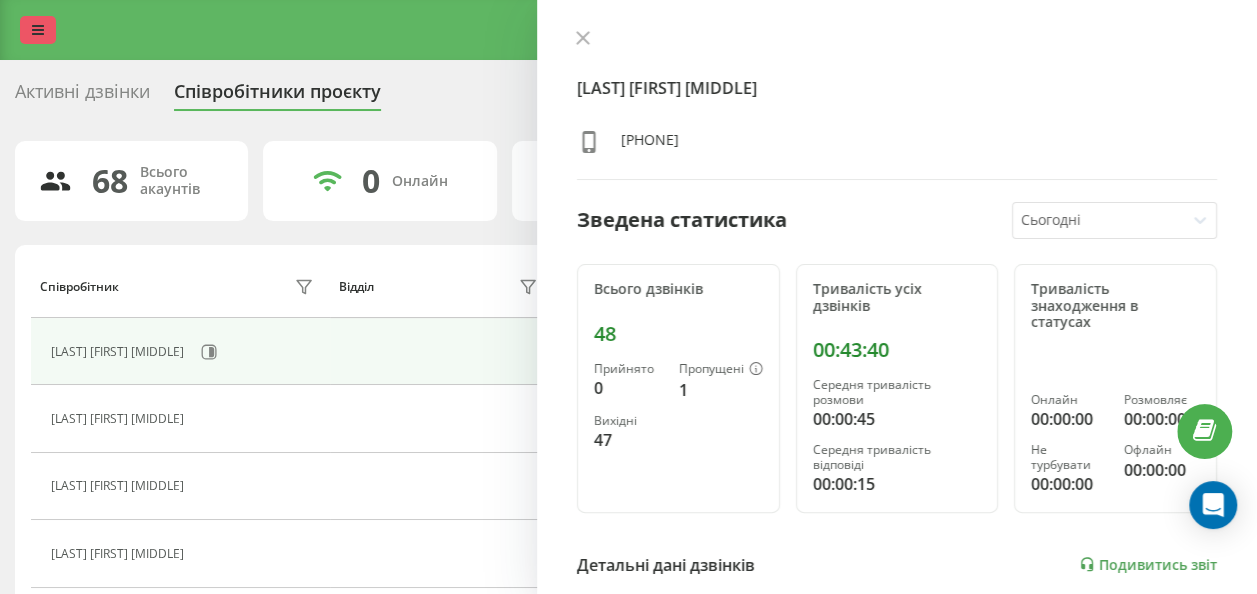 click at bounding box center [38, 30] 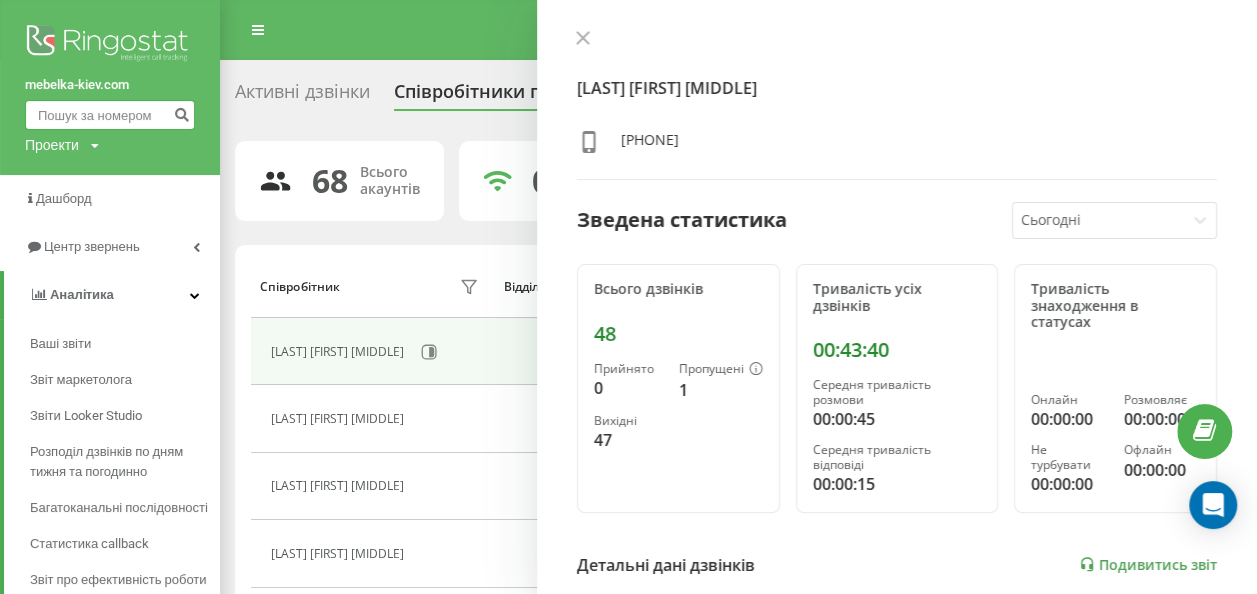 click at bounding box center (110, 115) 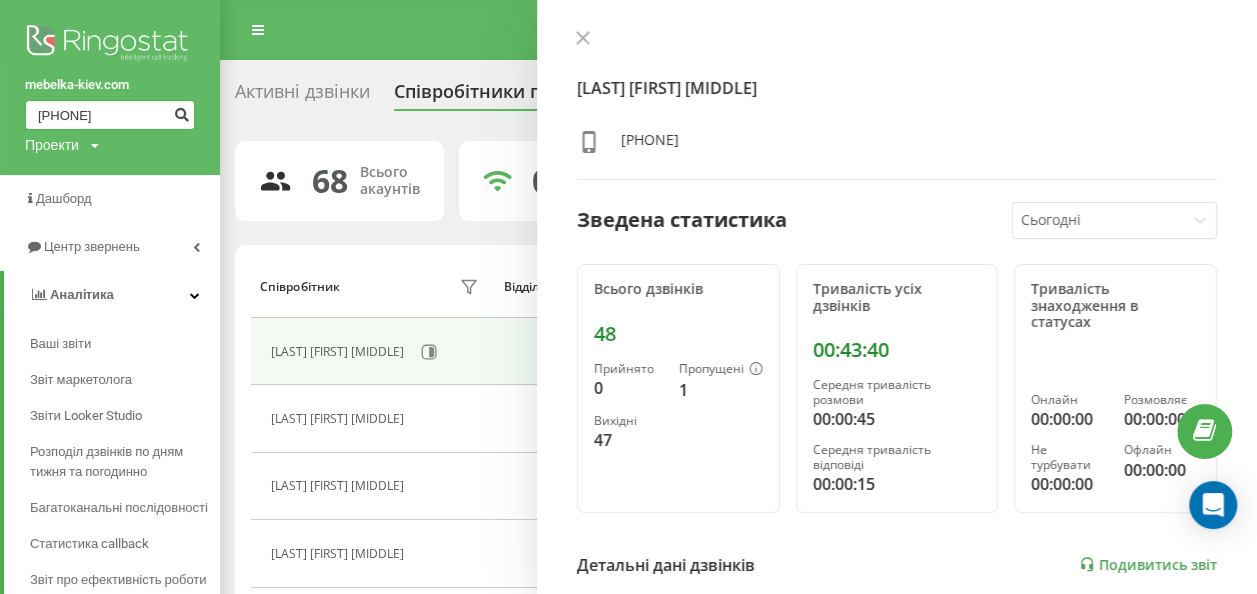type on "0687584171" 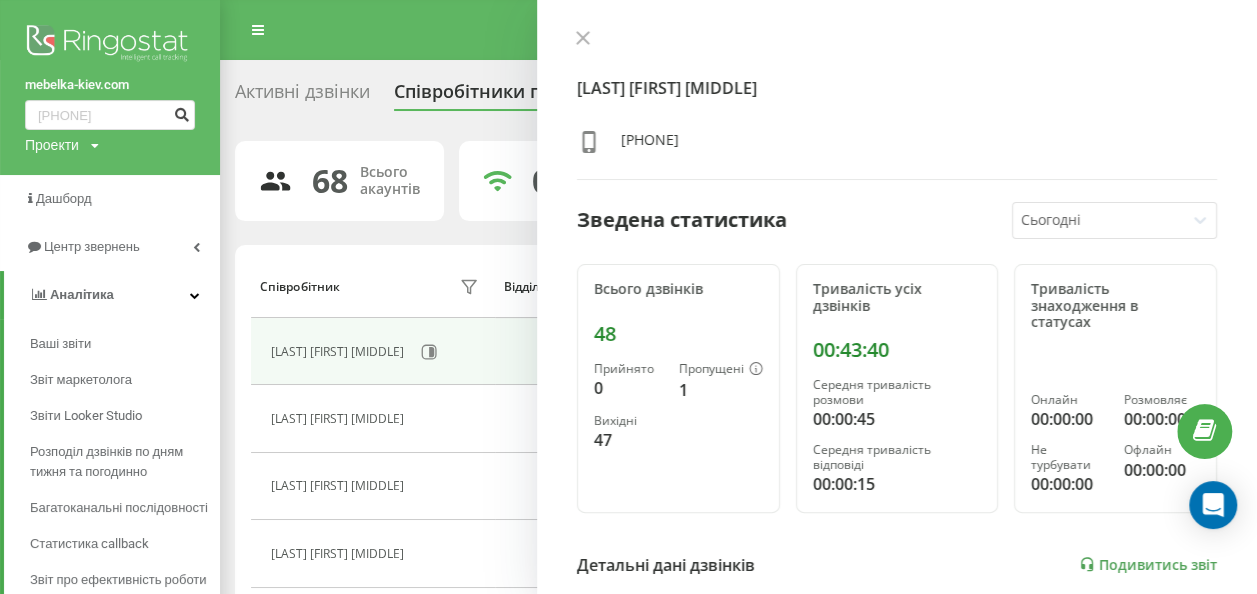 click at bounding box center (181, 112) 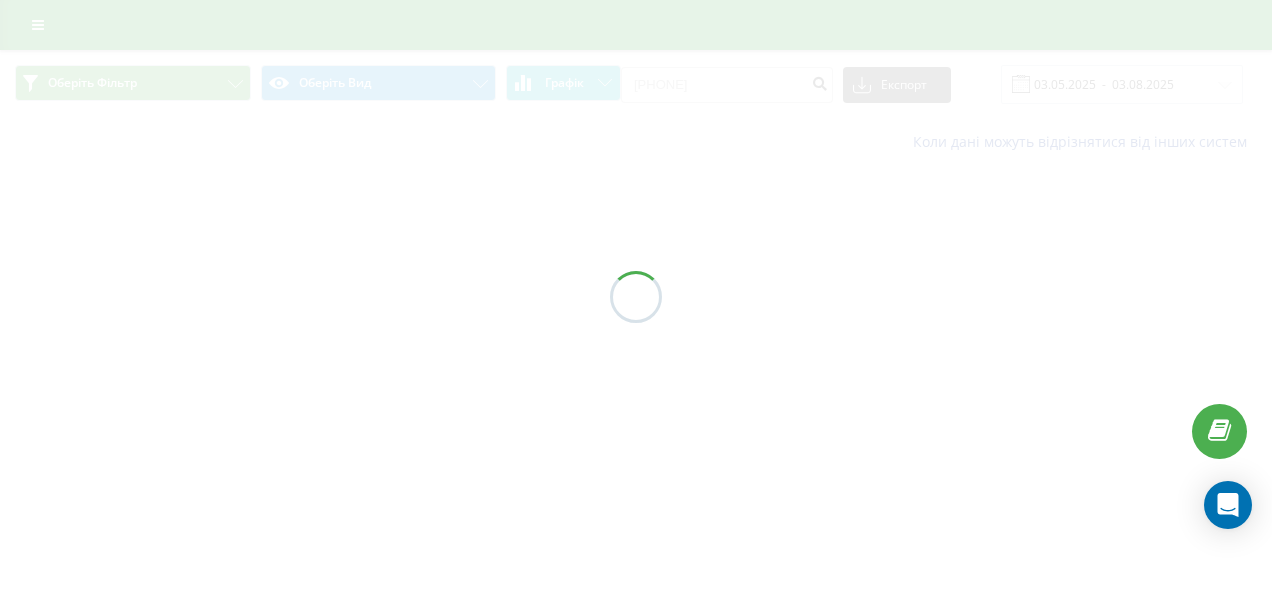 scroll, scrollTop: 0, scrollLeft: 0, axis: both 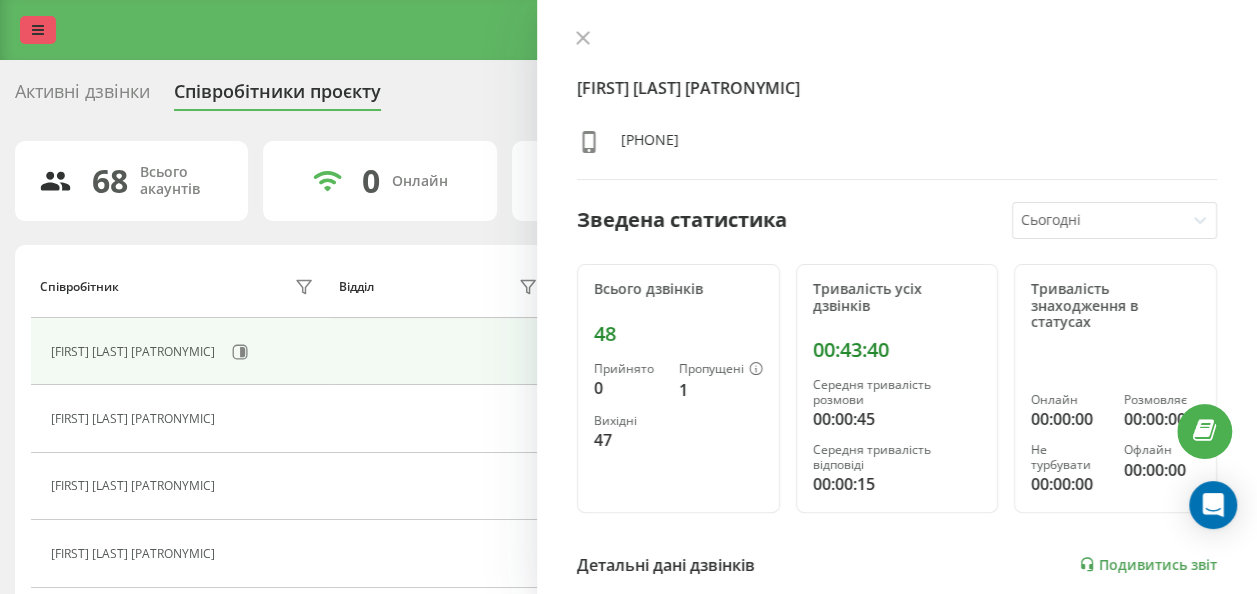 click at bounding box center [38, 30] 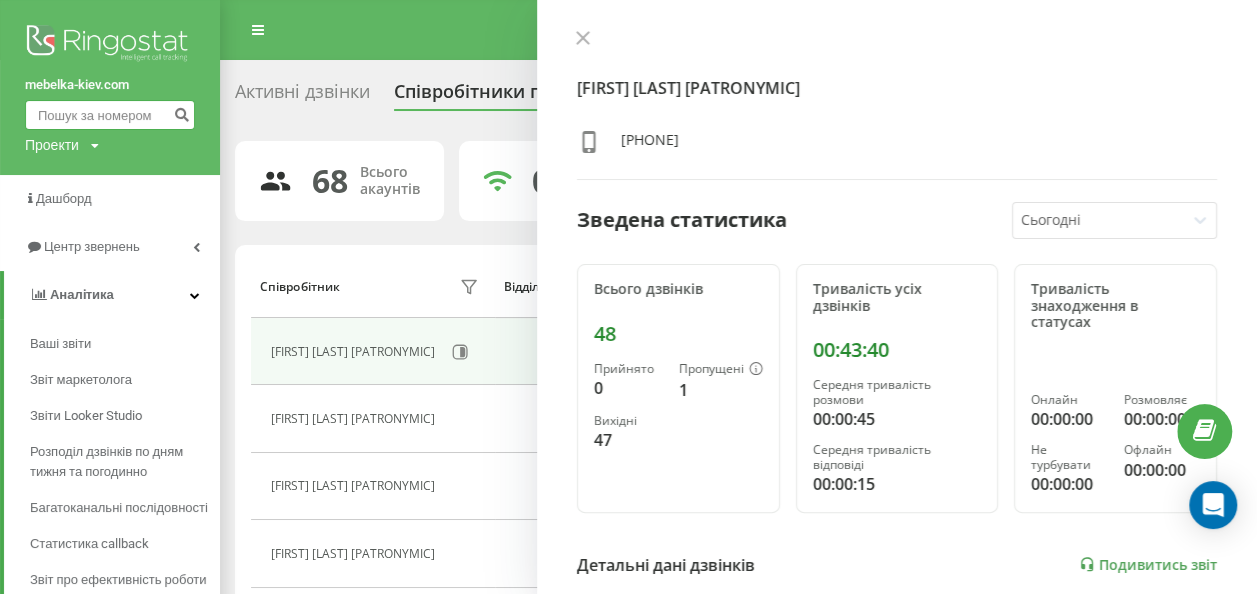 click at bounding box center (110, 115) 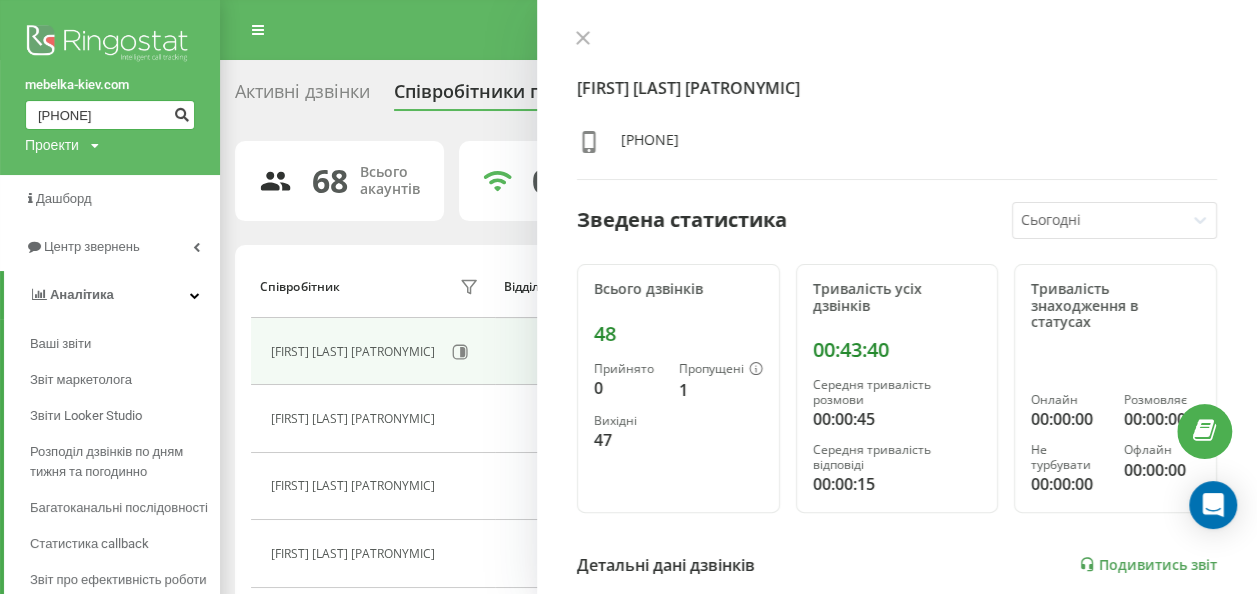 type on "0636381859" 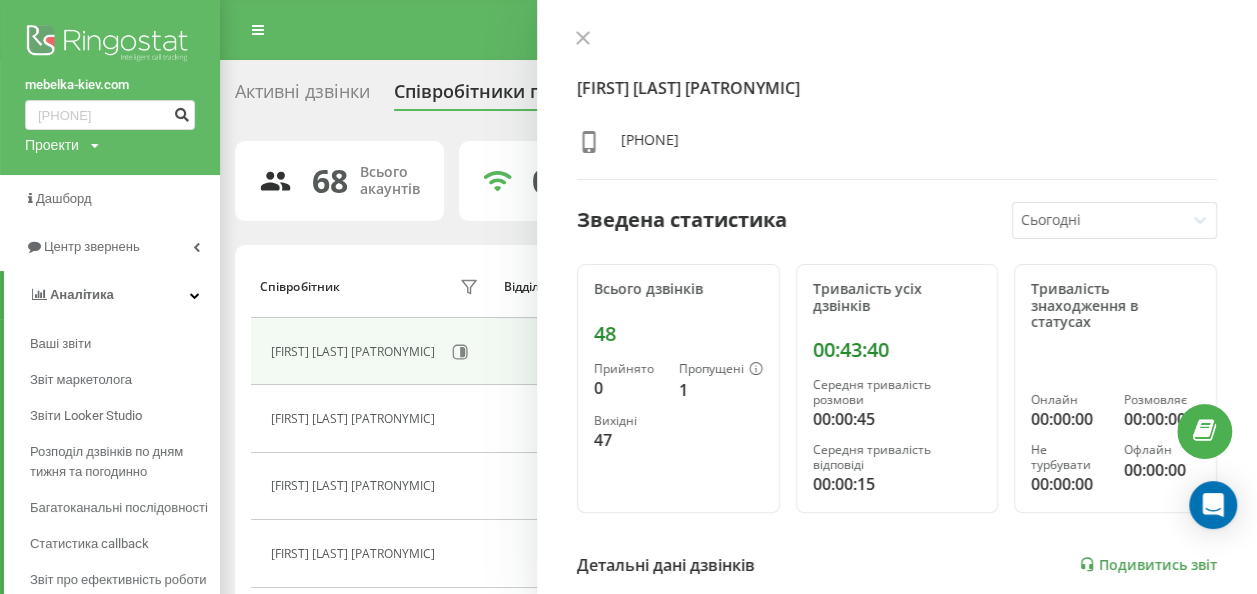 click at bounding box center [181, 115] 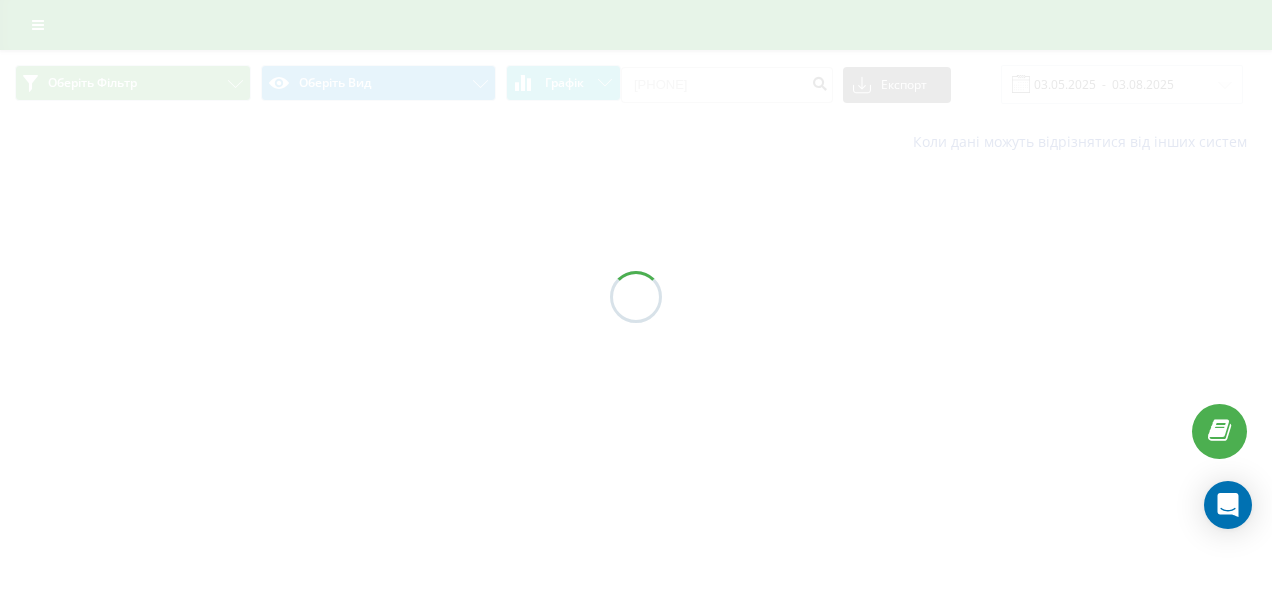 scroll, scrollTop: 0, scrollLeft: 0, axis: both 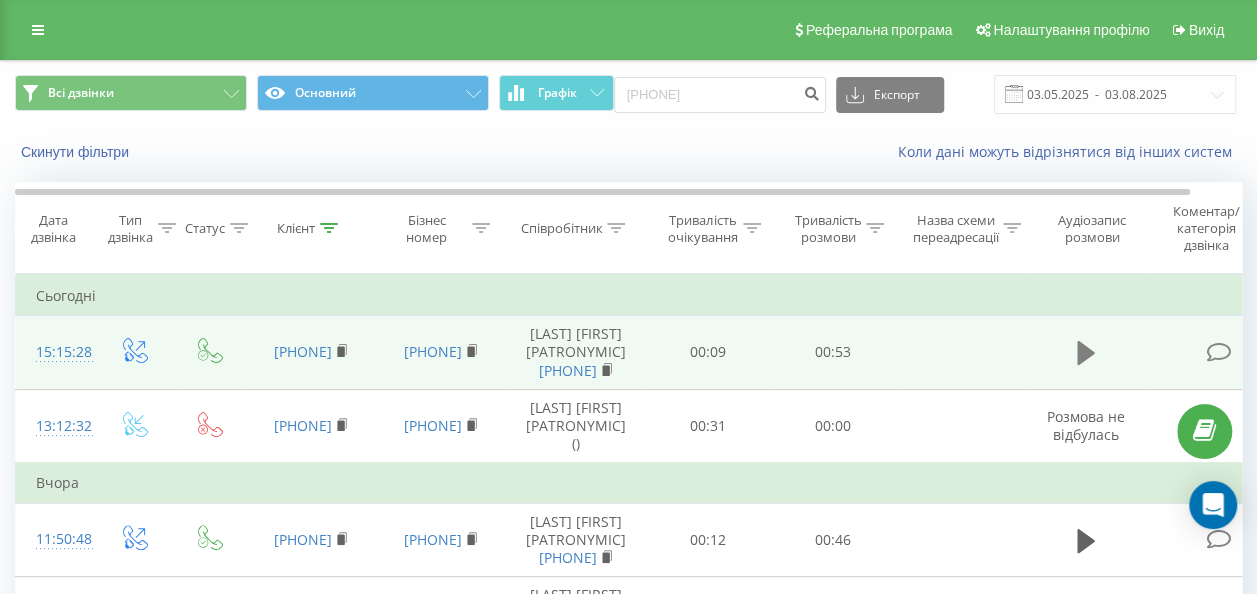 click 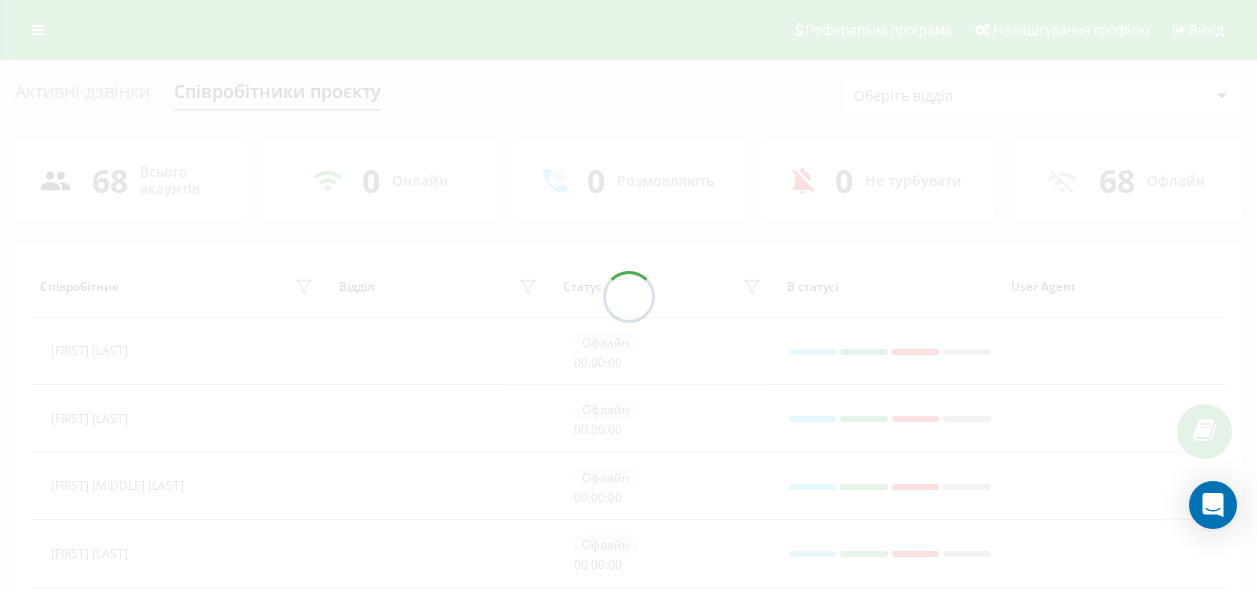 scroll, scrollTop: 0, scrollLeft: 0, axis: both 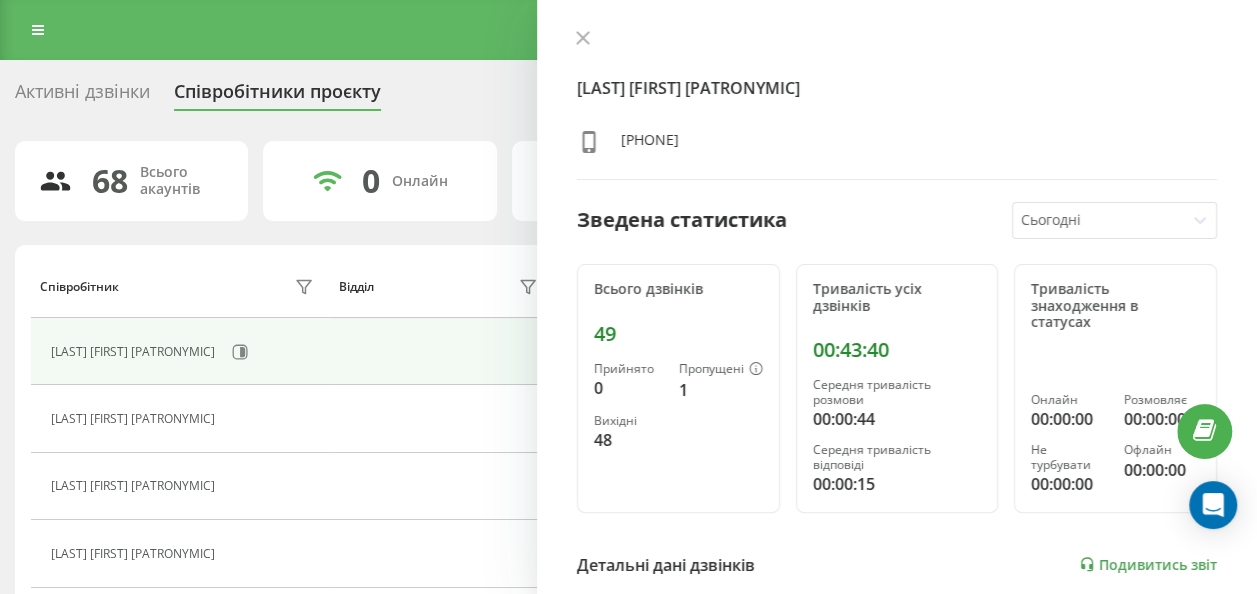 click on "Зведена статистика Сьогодні" at bounding box center (897, 220) 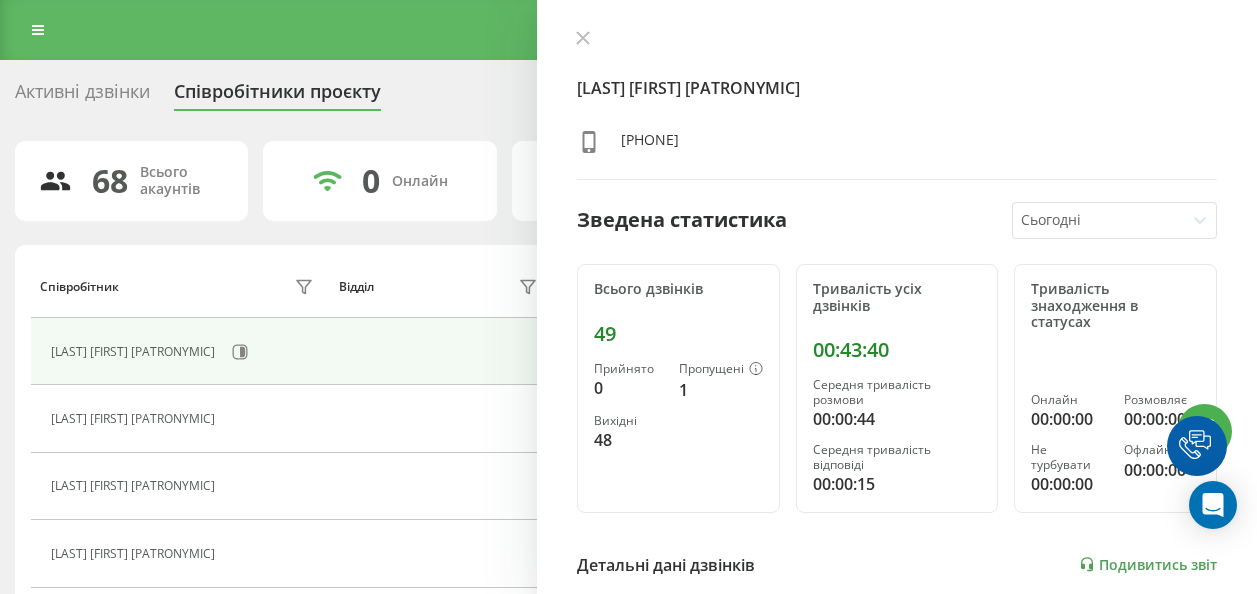 scroll, scrollTop: 0, scrollLeft: 0, axis: both 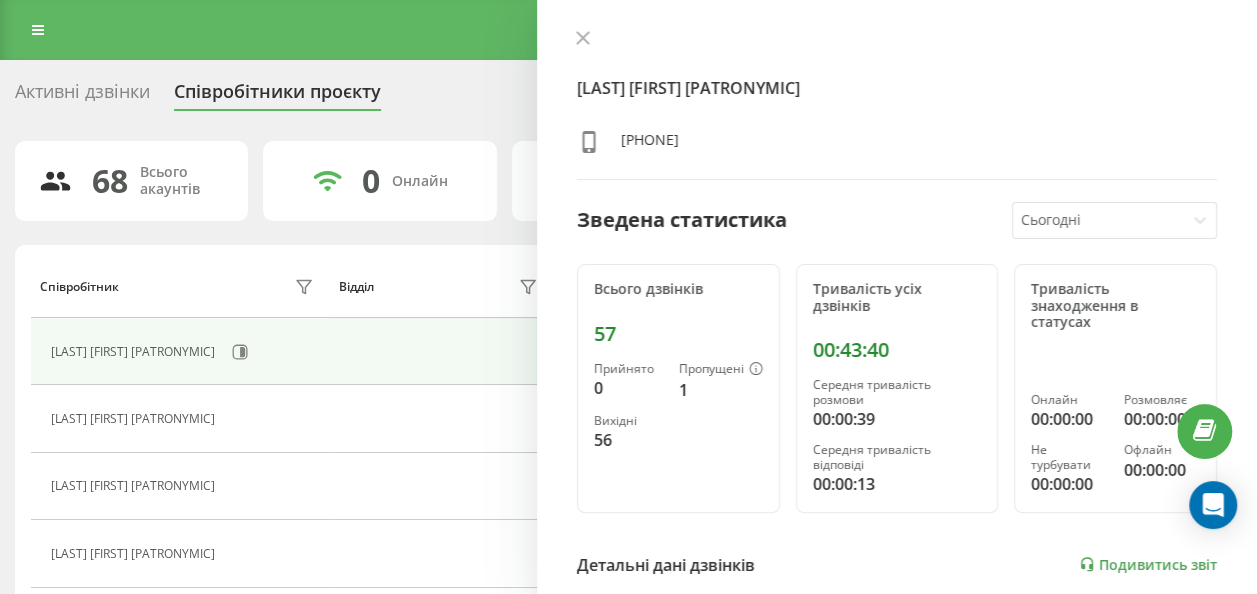 click on "Всього дзвінків 57 Прийнято 0 Пропущені 1 Вихідні 56" at bounding box center [678, 388] 